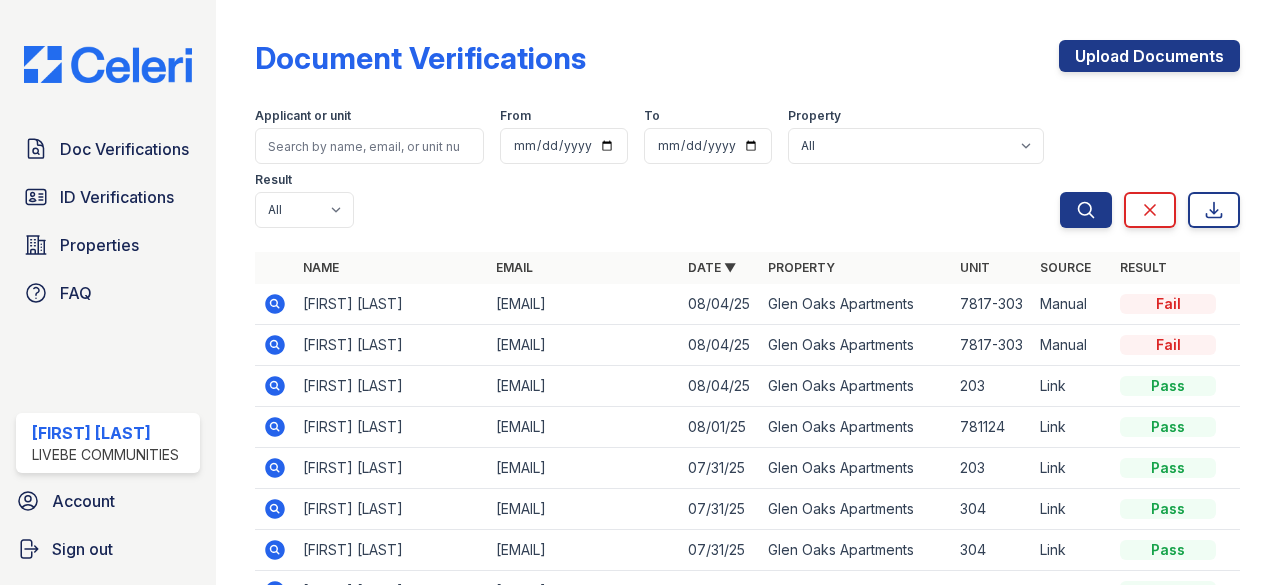 scroll, scrollTop: 0, scrollLeft: 0, axis: both 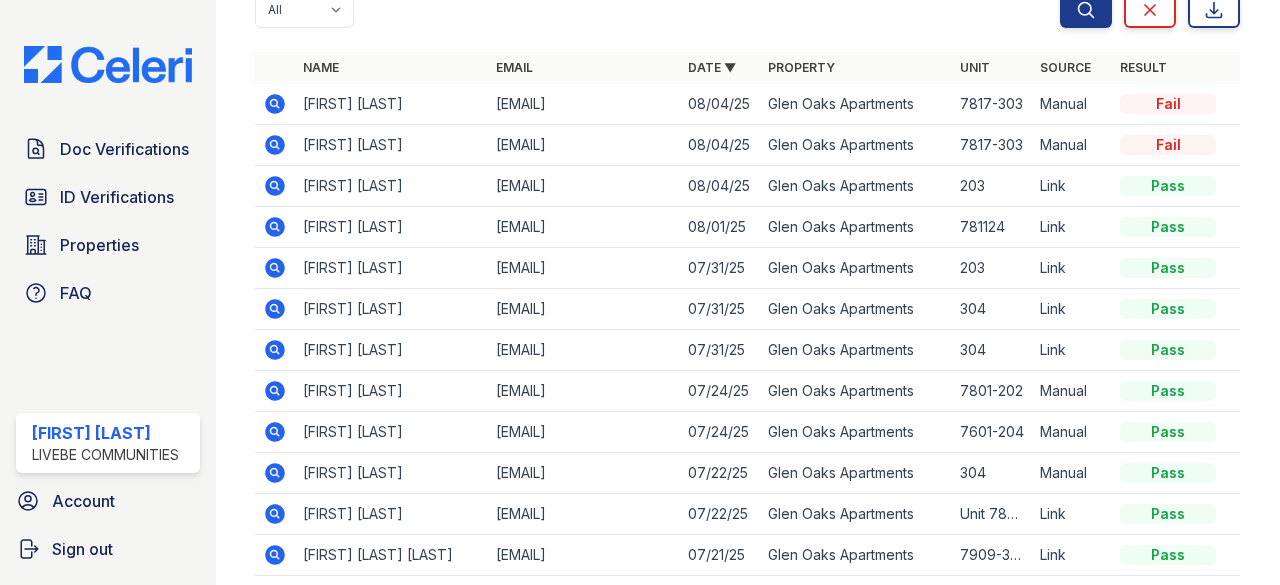 click 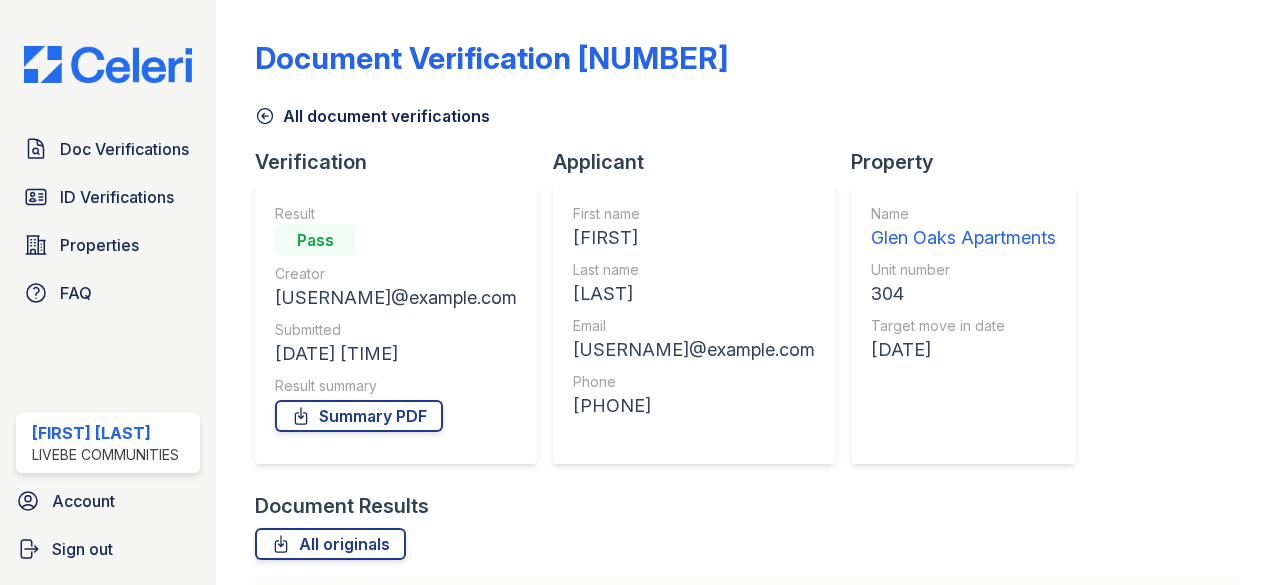 scroll, scrollTop: 0, scrollLeft: 0, axis: both 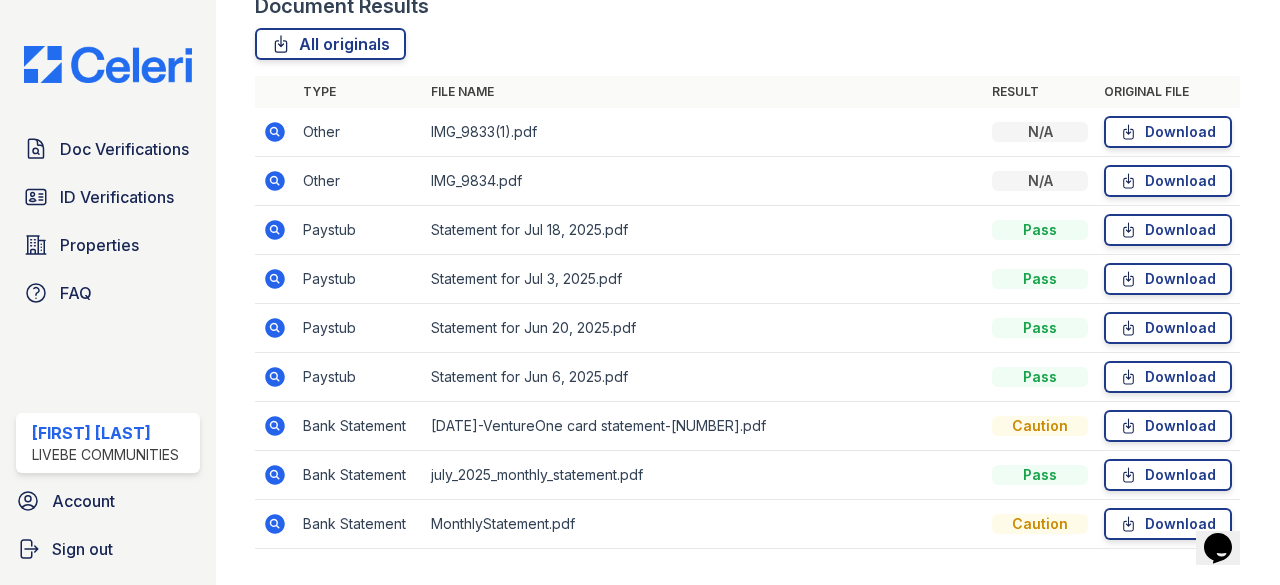 click 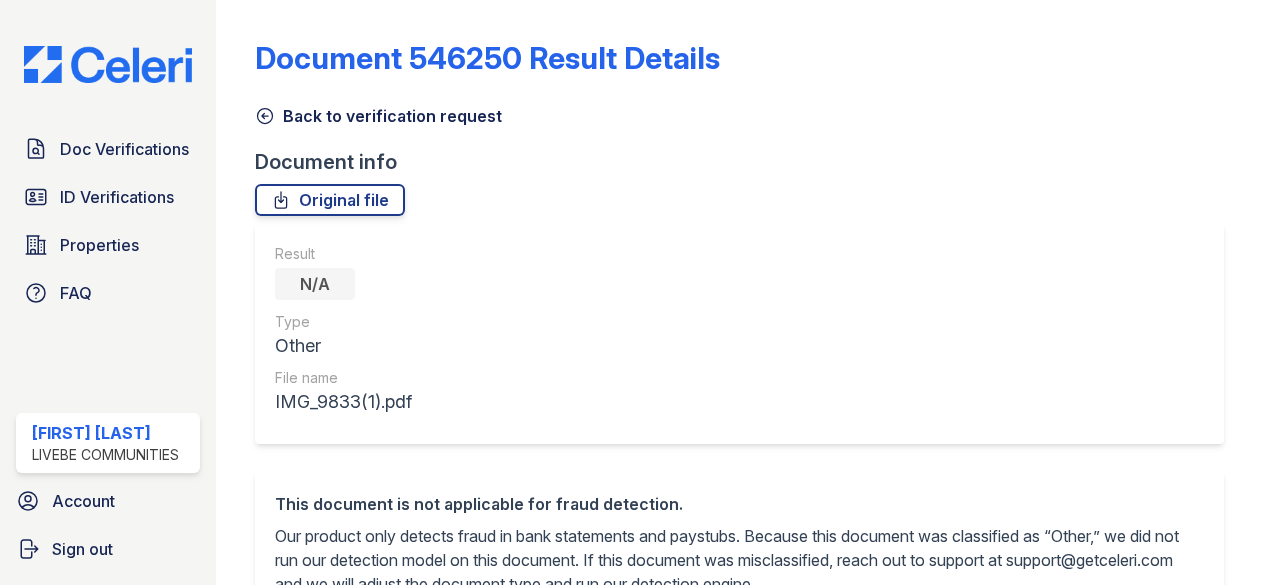 scroll, scrollTop: 0, scrollLeft: 0, axis: both 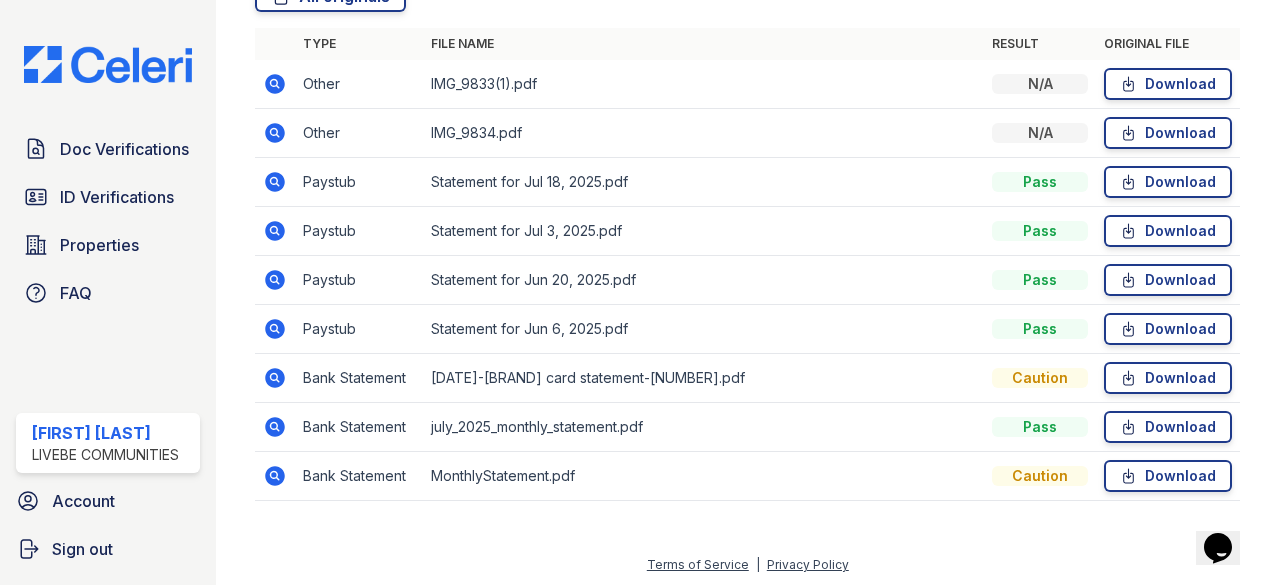 click 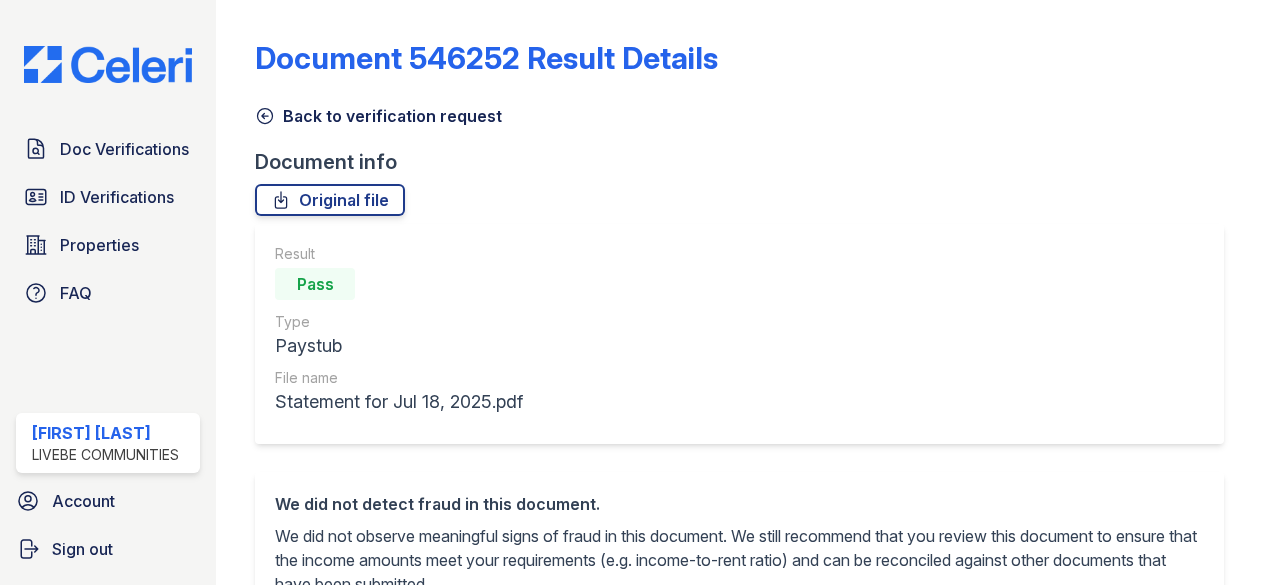 scroll, scrollTop: 0, scrollLeft: 0, axis: both 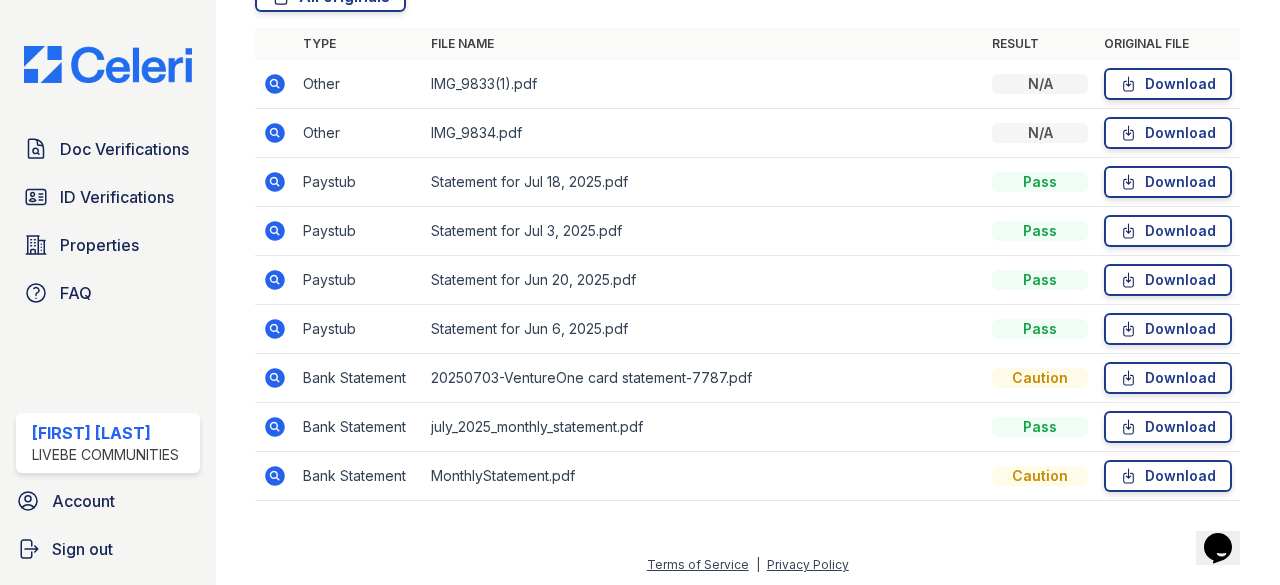 click on "Statement for Jul 18, 2025.pdf" at bounding box center (703, 182) 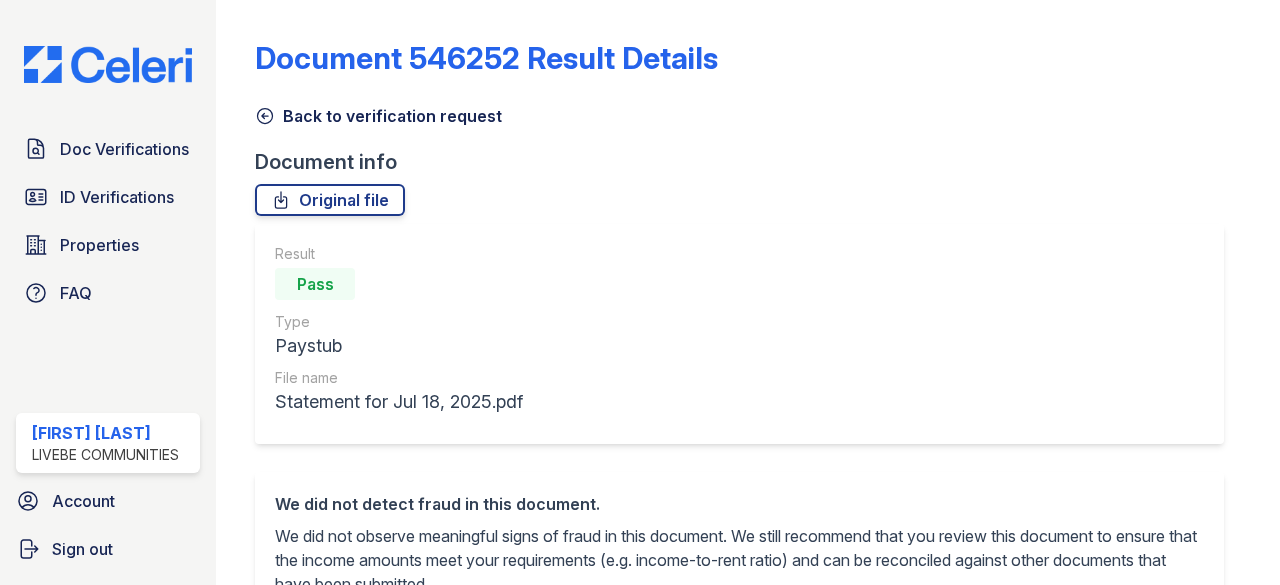 scroll, scrollTop: 0, scrollLeft: 0, axis: both 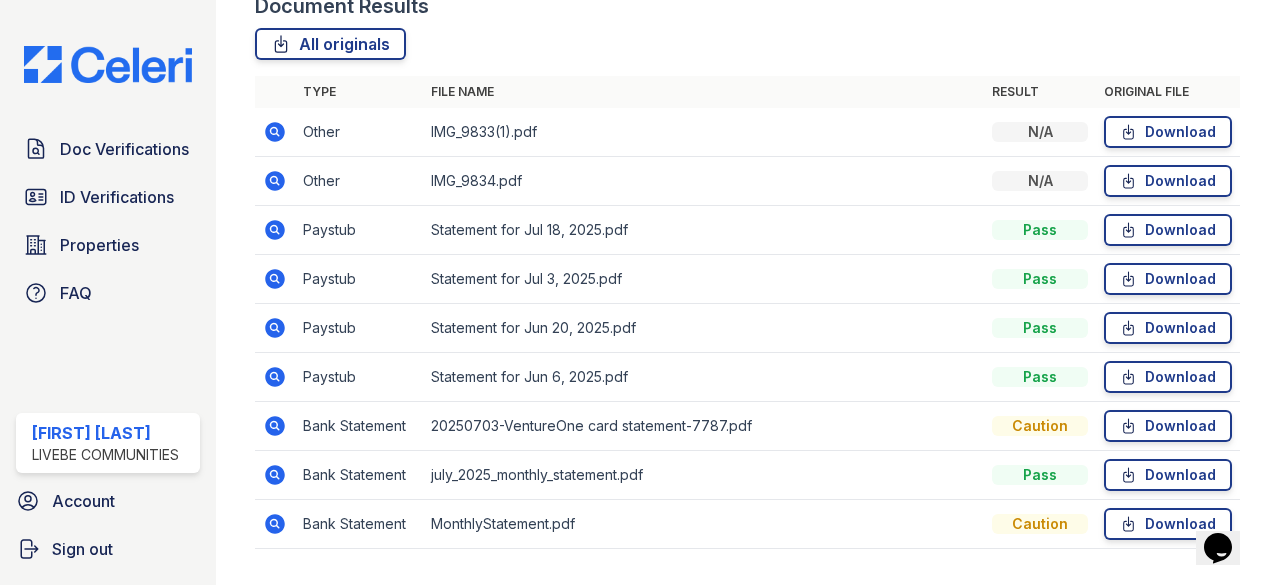 click 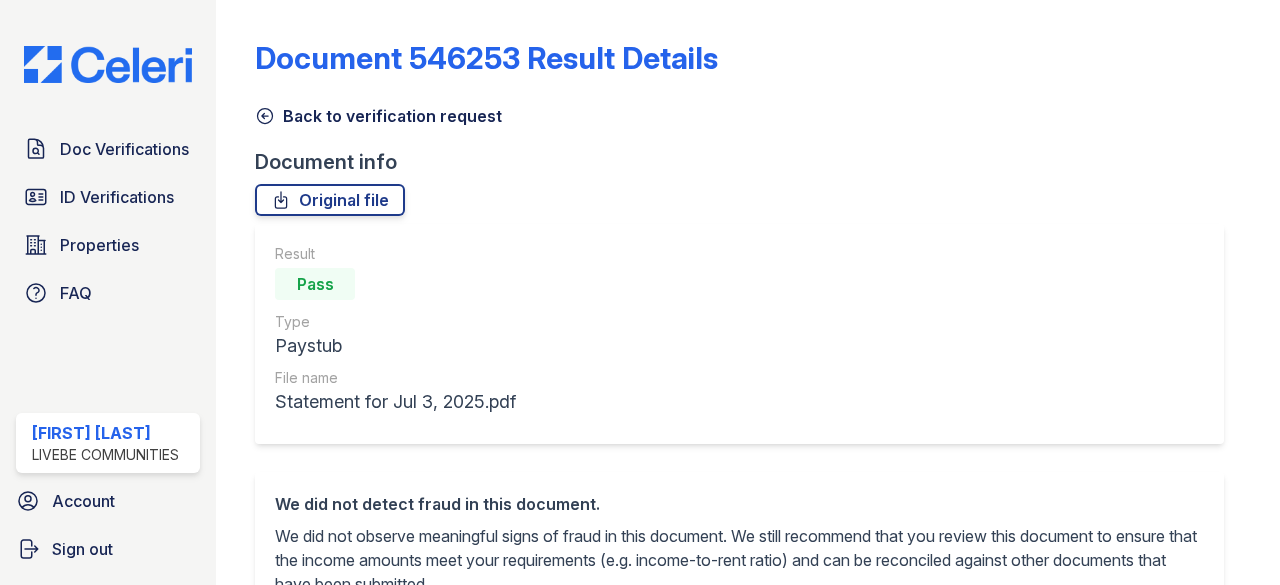 scroll, scrollTop: 0, scrollLeft: 0, axis: both 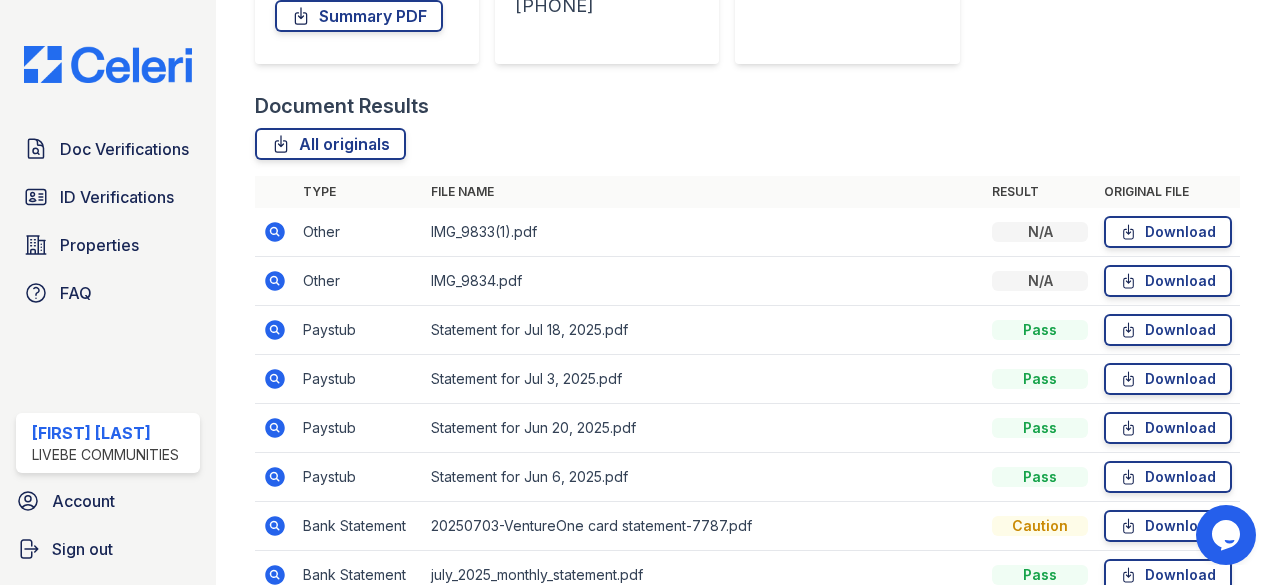 click 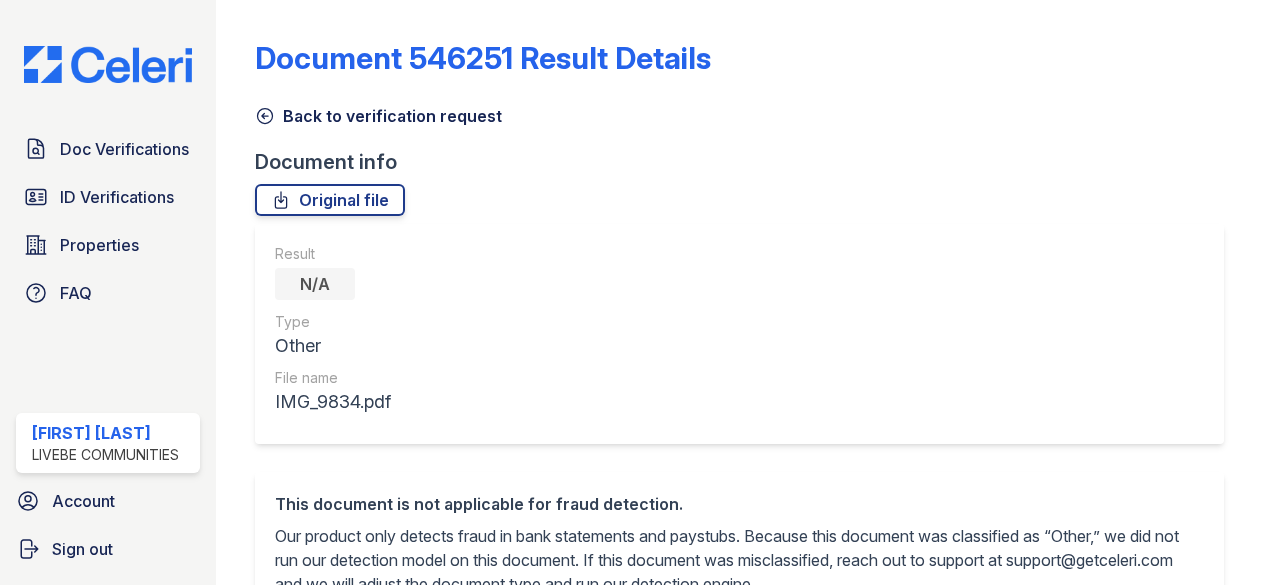 scroll, scrollTop: 0, scrollLeft: 0, axis: both 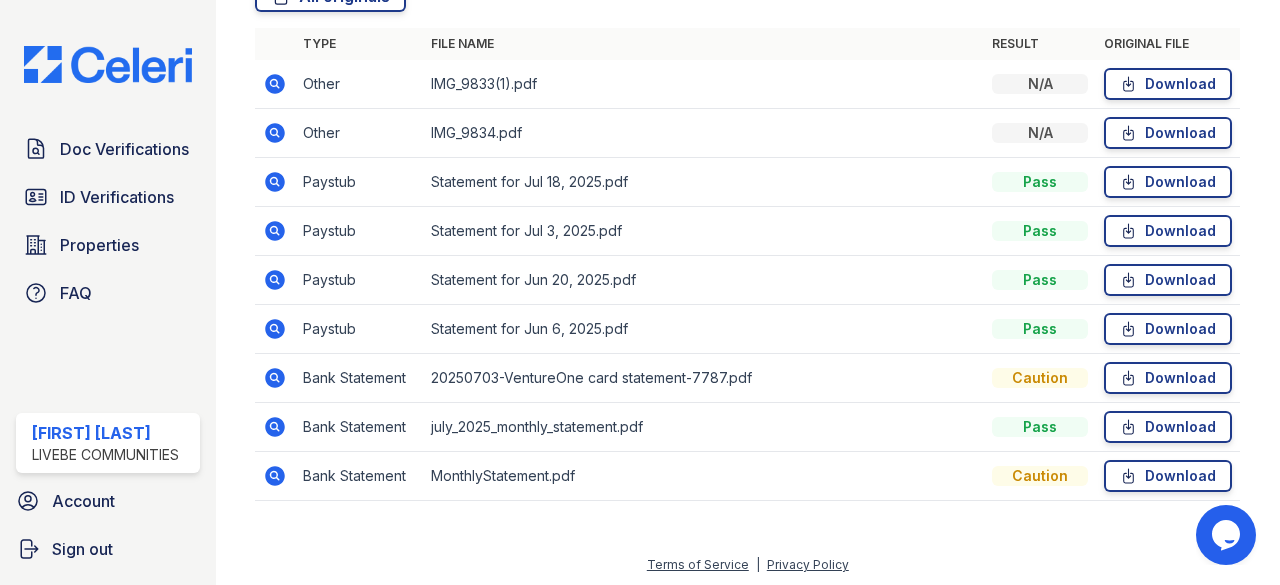 click 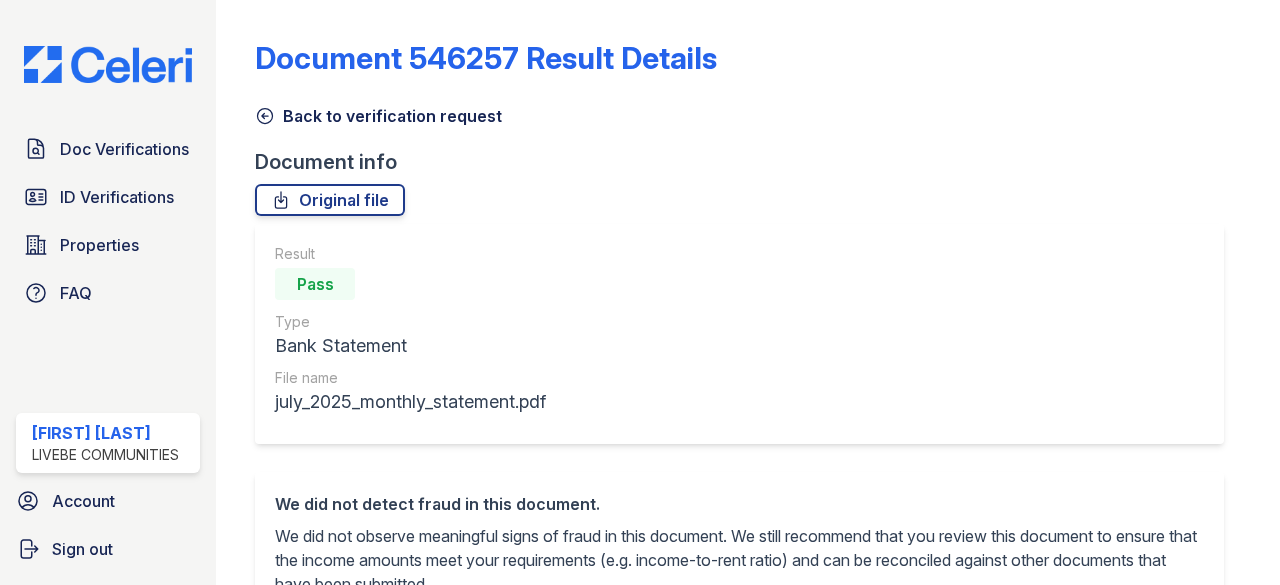 scroll, scrollTop: 0, scrollLeft: 0, axis: both 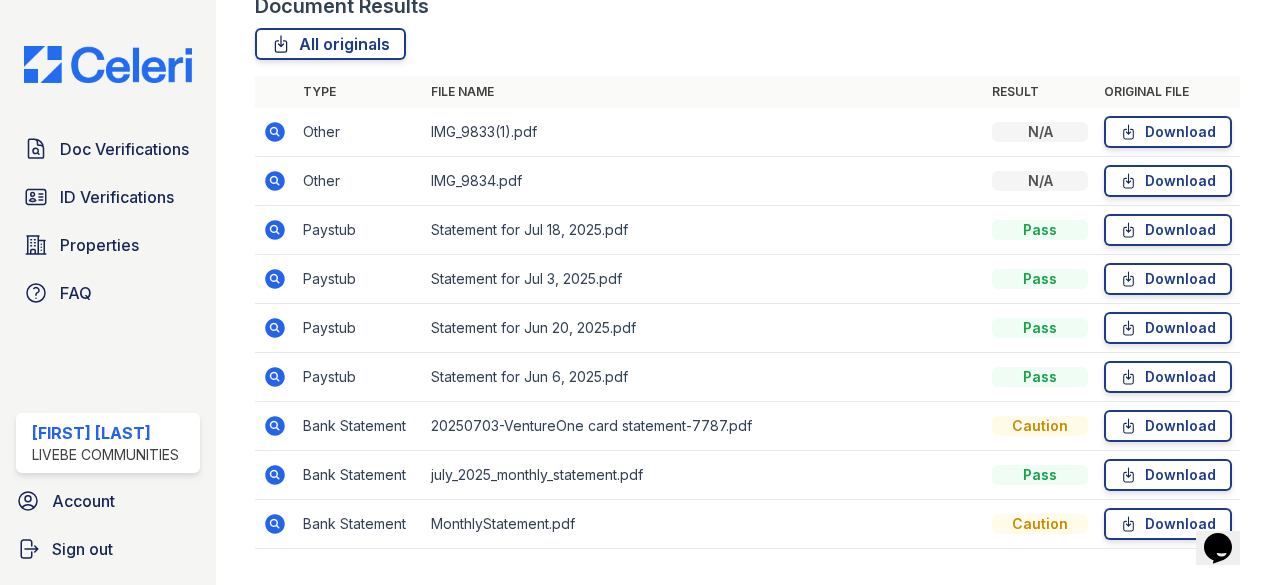 click 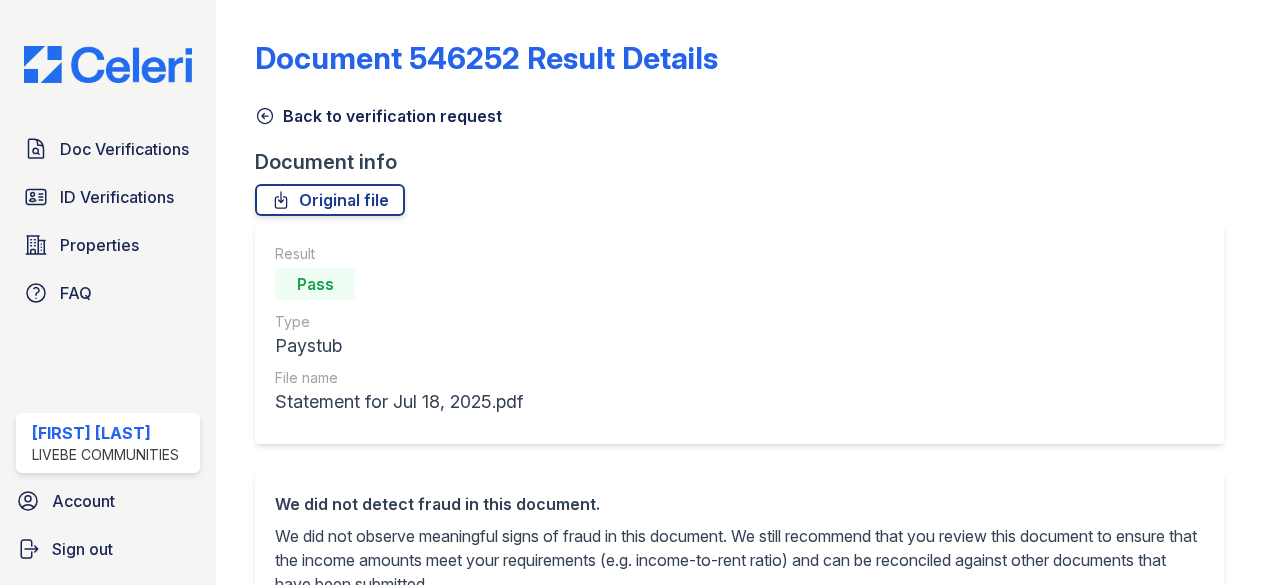 scroll, scrollTop: 0, scrollLeft: 0, axis: both 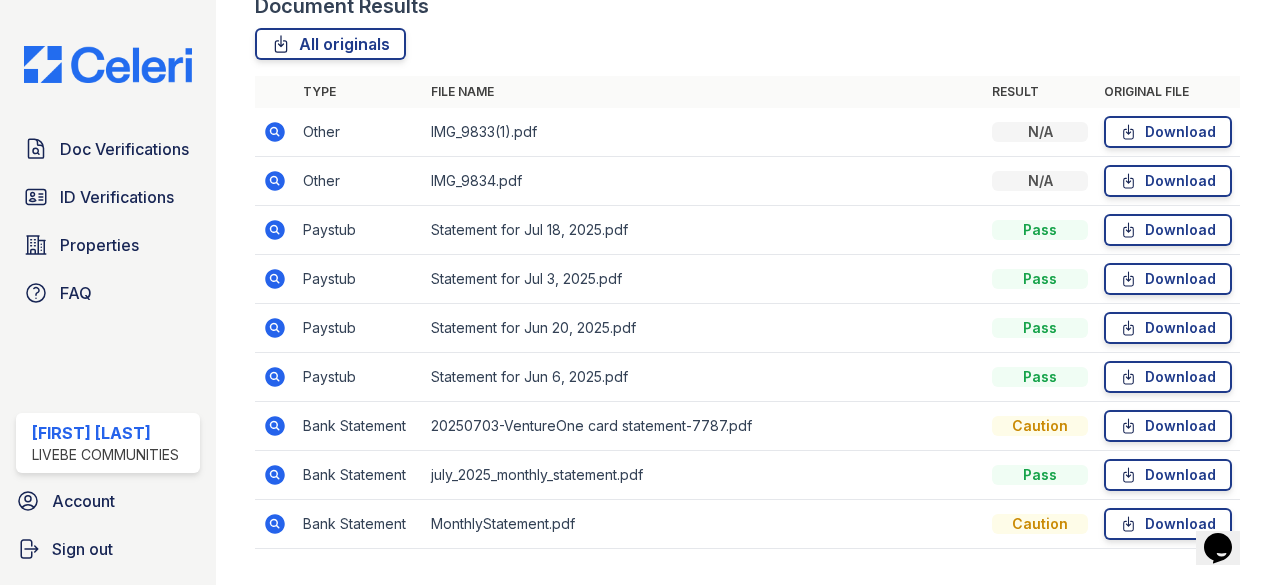 click 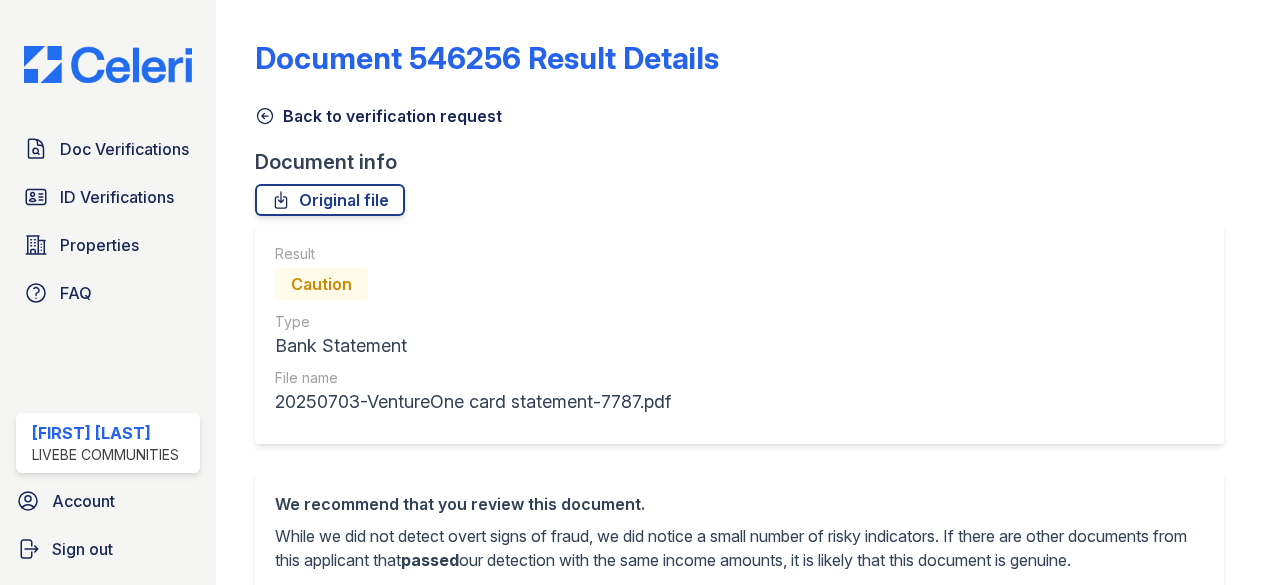 scroll, scrollTop: 0, scrollLeft: 0, axis: both 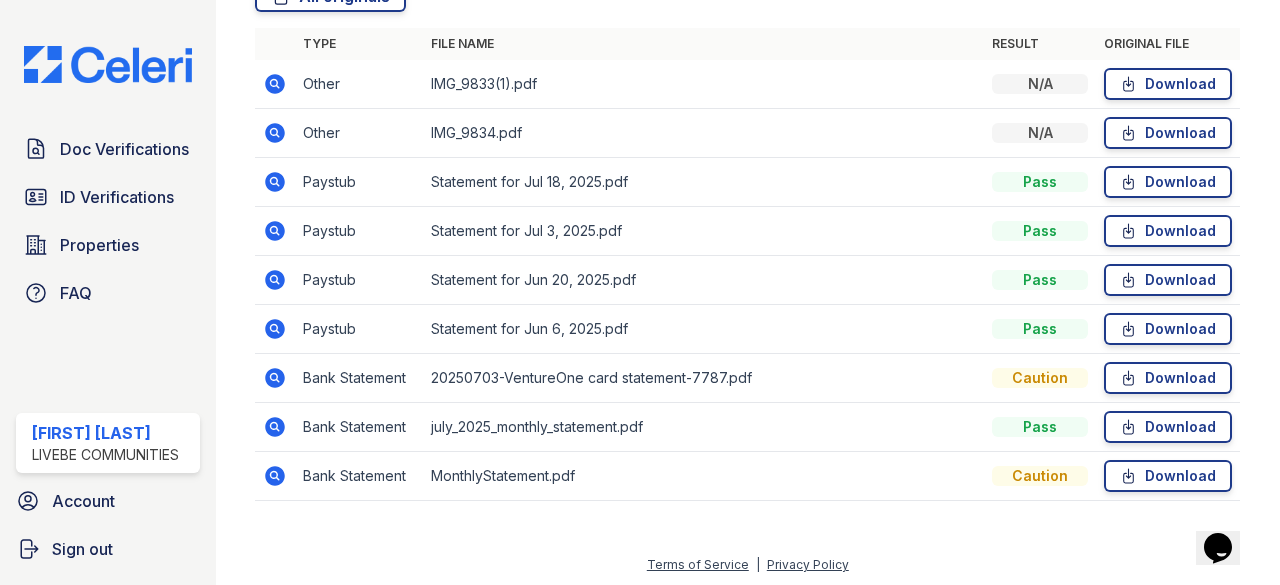 click 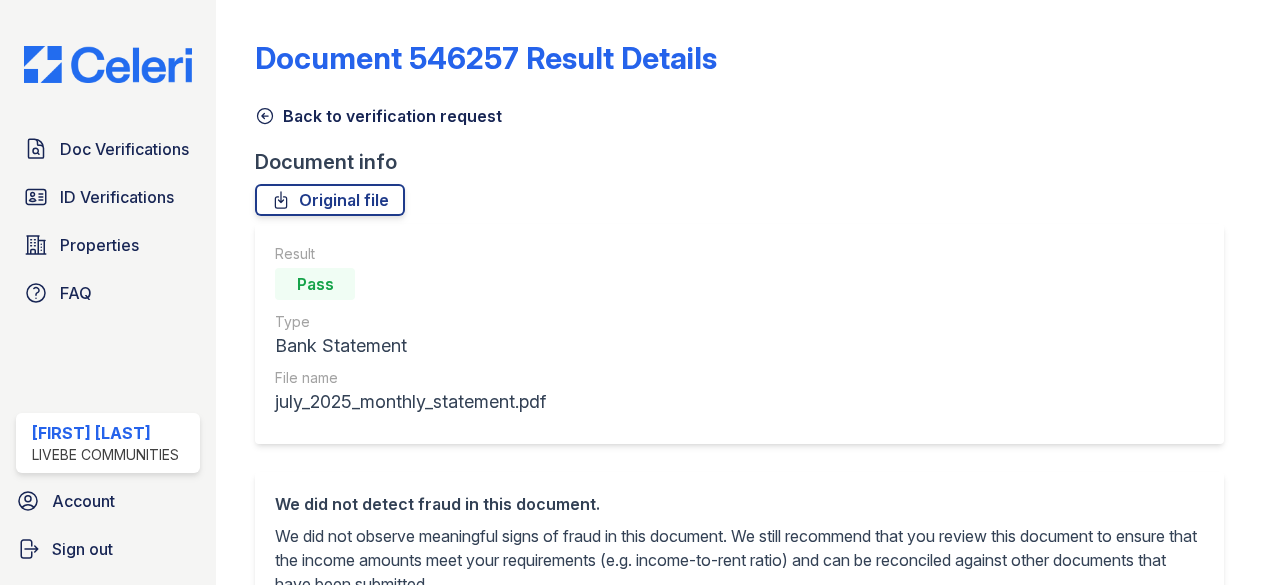 scroll, scrollTop: 0, scrollLeft: 0, axis: both 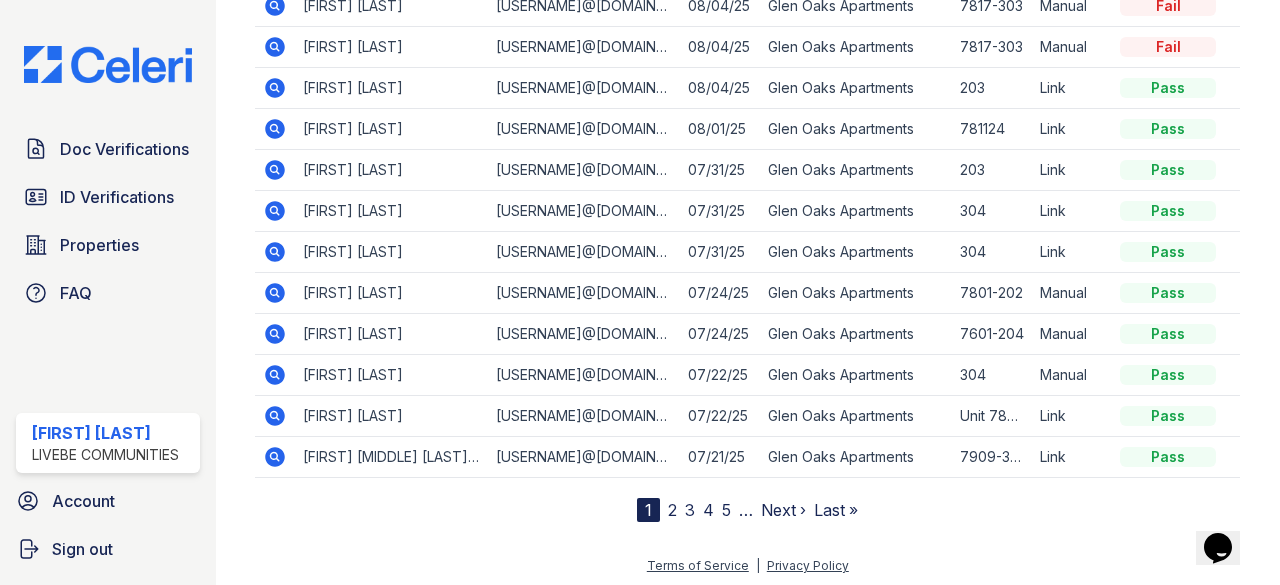 click 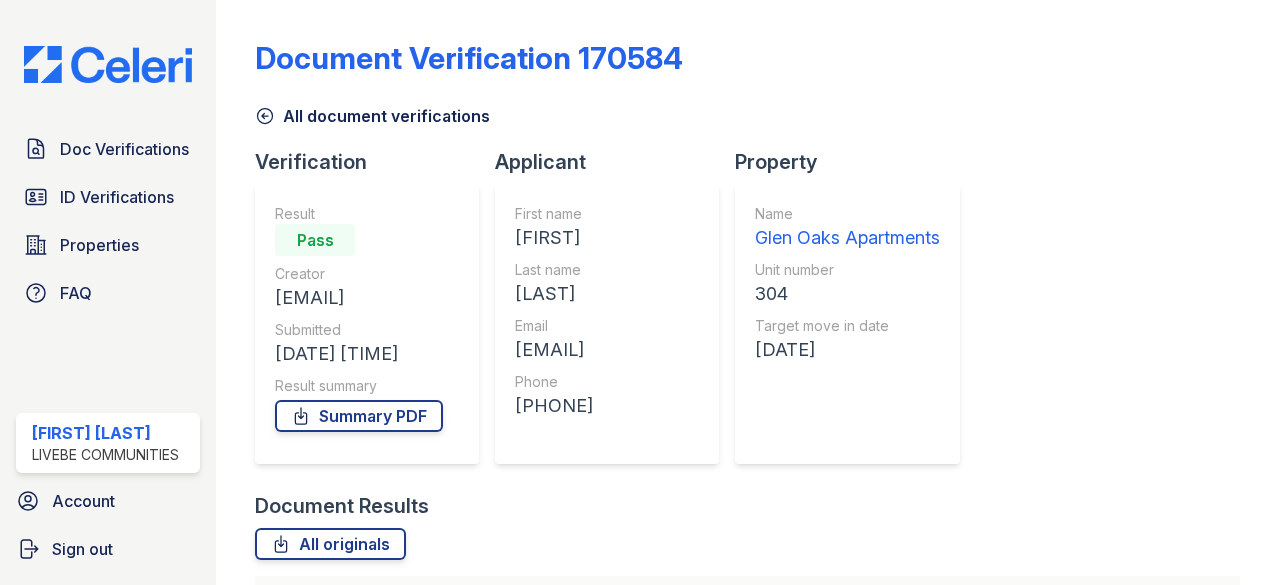 scroll, scrollTop: 0, scrollLeft: 0, axis: both 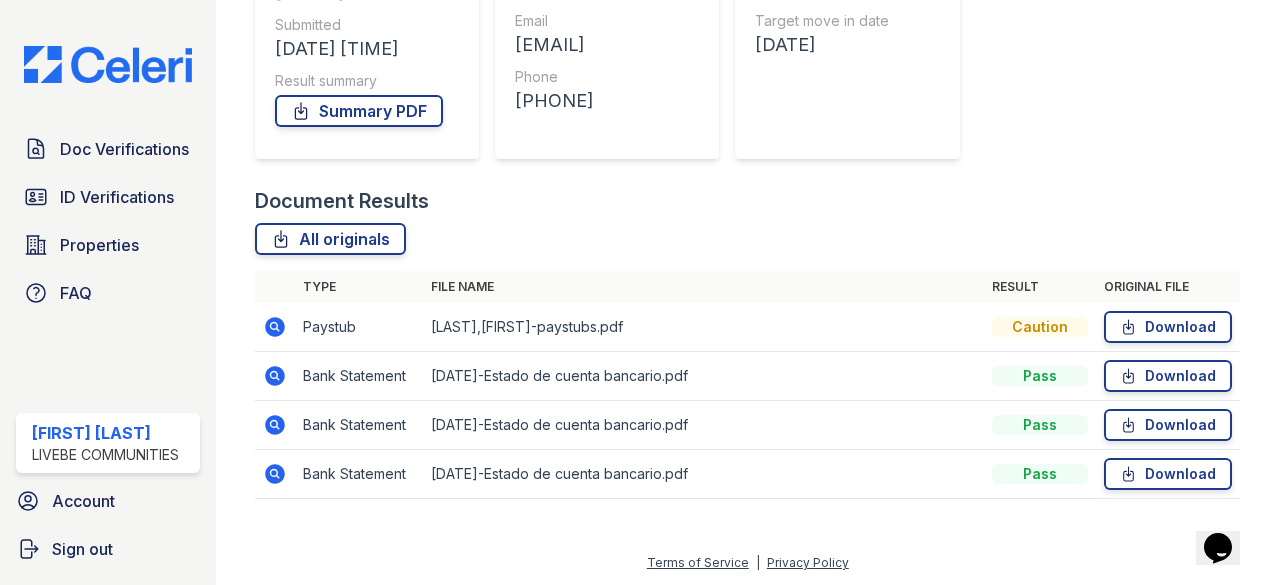 click 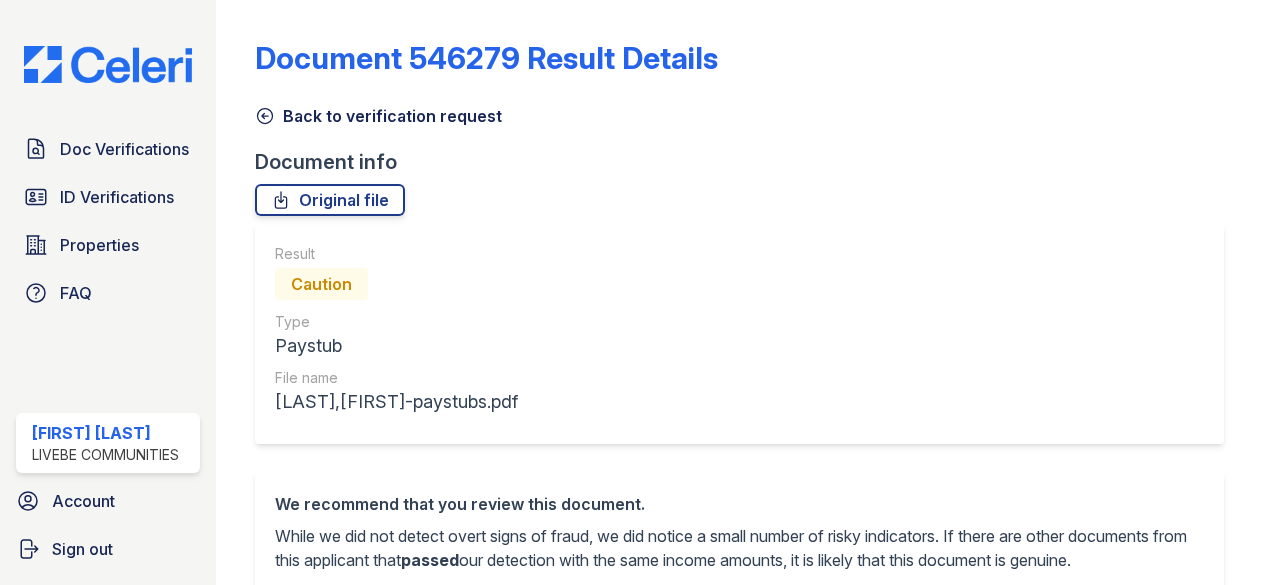 scroll, scrollTop: 0, scrollLeft: 0, axis: both 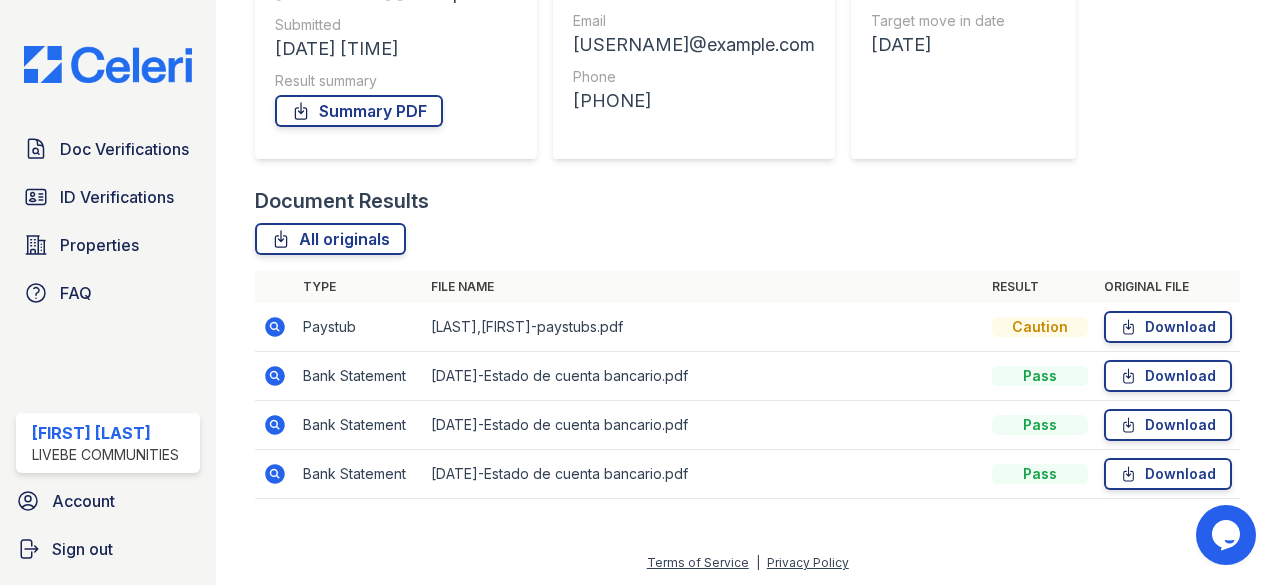 click 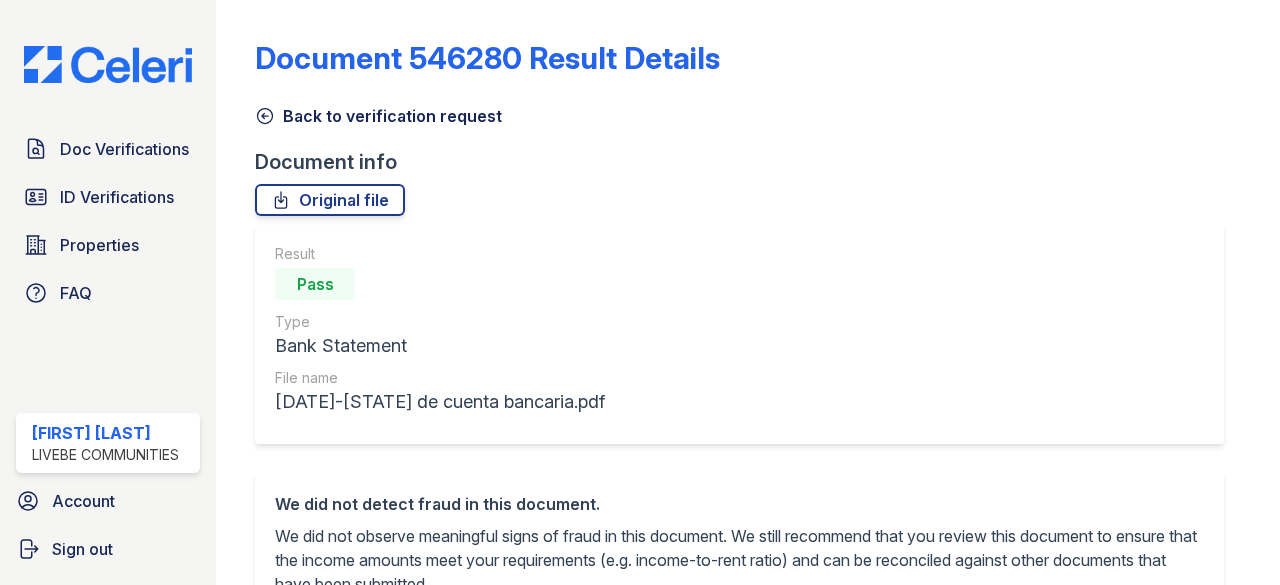 scroll, scrollTop: 0, scrollLeft: 0, axis: both 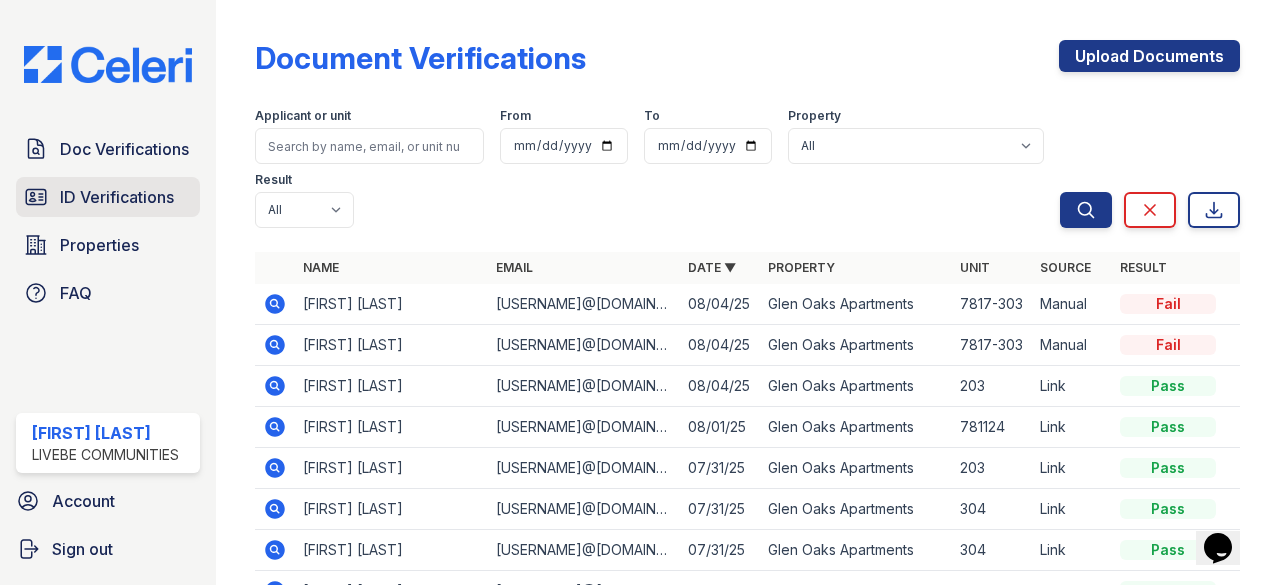 click on "ID Verifications" at bounding box center (117, 197) 